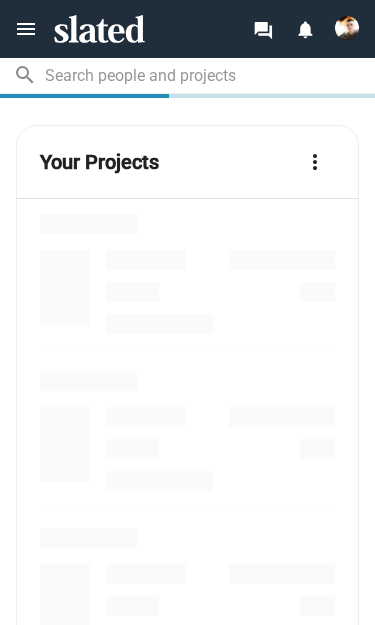 scroll, scrollTop: 0, scrollLeft: 0, axis: both 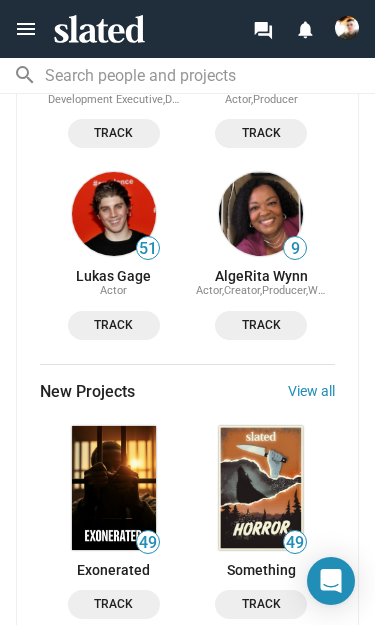 click on "View all" 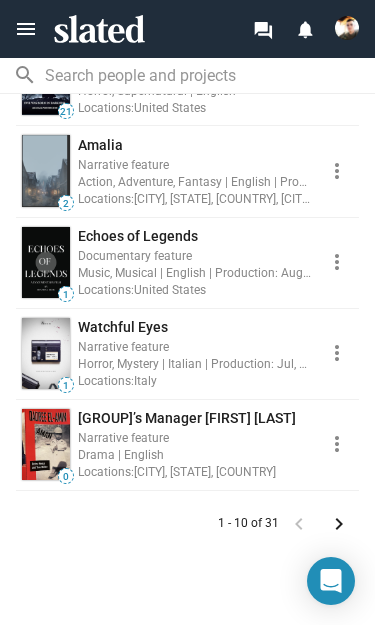 scroll, scrollTop: 852, scrollLeft: 0, axis: vertical 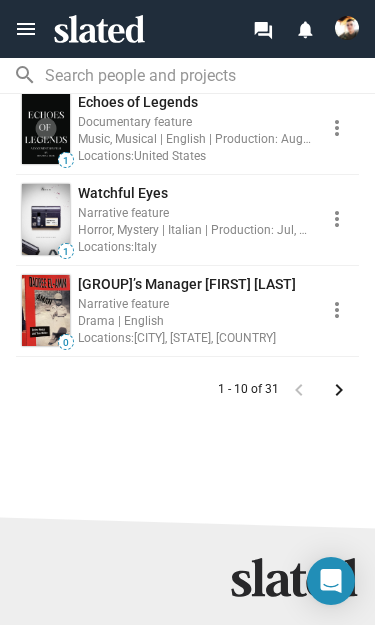 click on "keyboard_arrow_right" 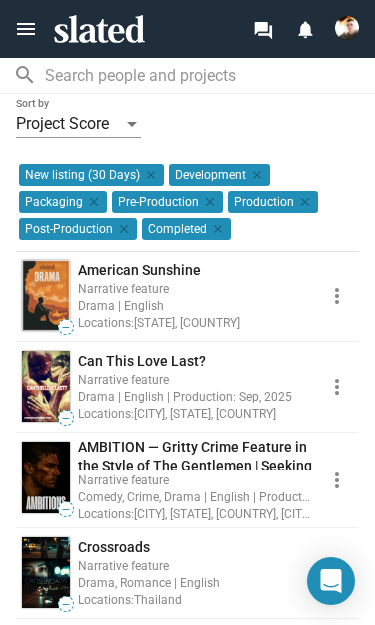 scroll, scrollTop: 183, scrollLeft: 0, axis: vertical 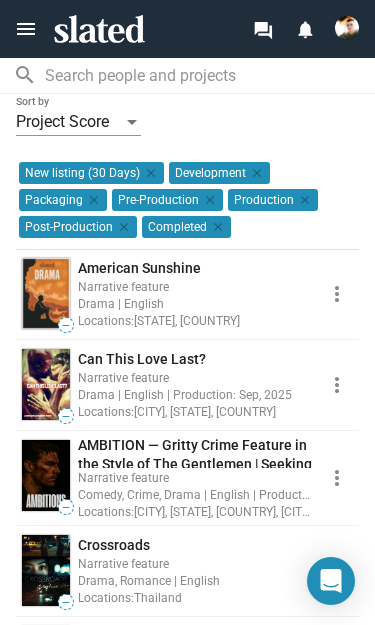click on "Narrative feature" 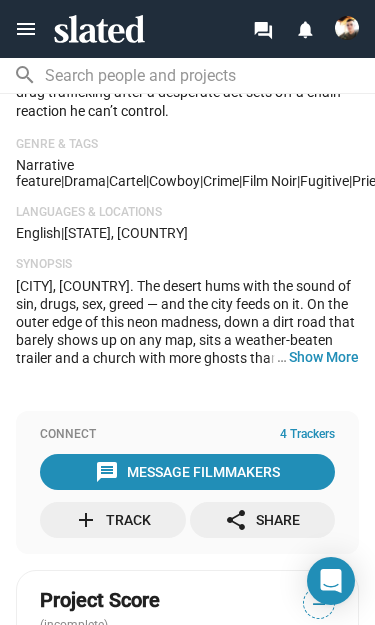scroll, scrollTop: 386, scrollLeft: 0, axis: vertical 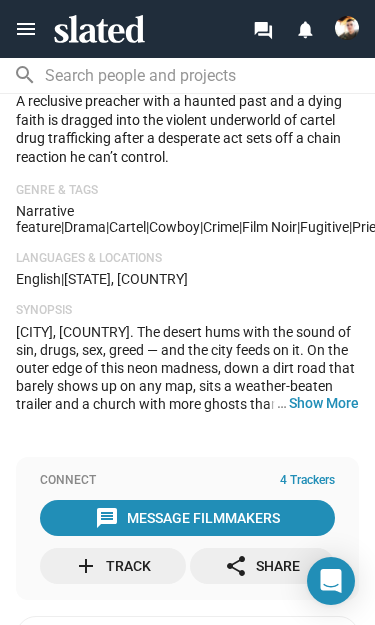 click on "… Show More" 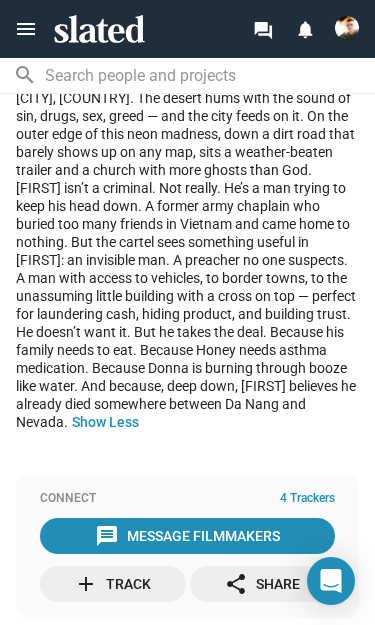 scroll, scrollTop: 795, scrollLeft: 0, axis: vertical 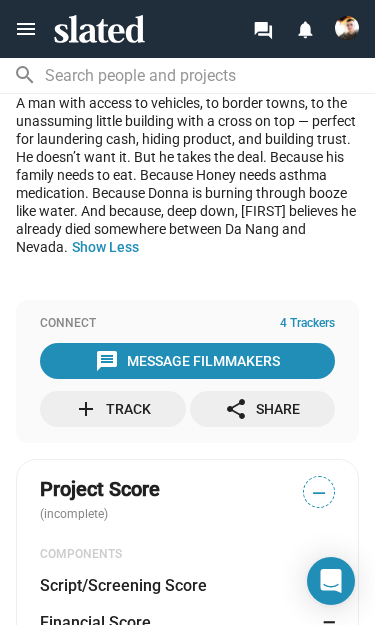click on "message  Message Filmmakers" 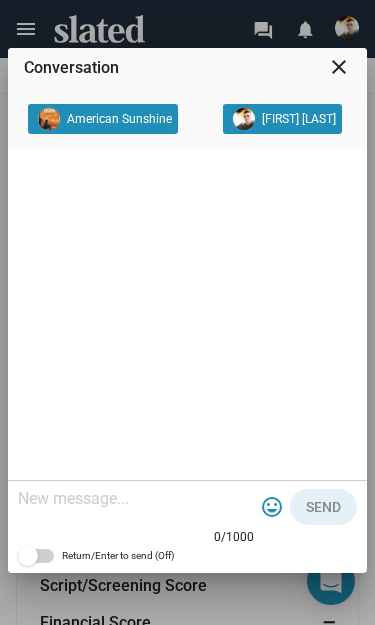 click at bounding box center (136, 499) 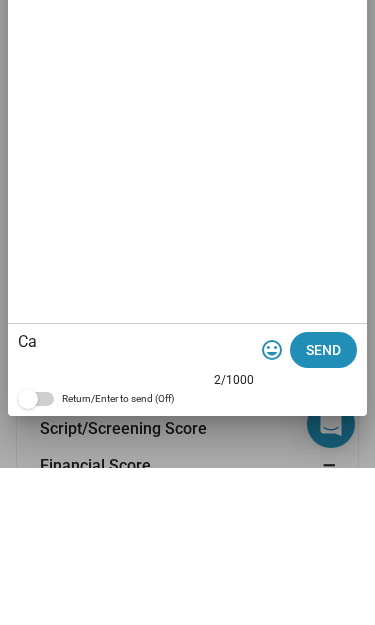 type on "C" 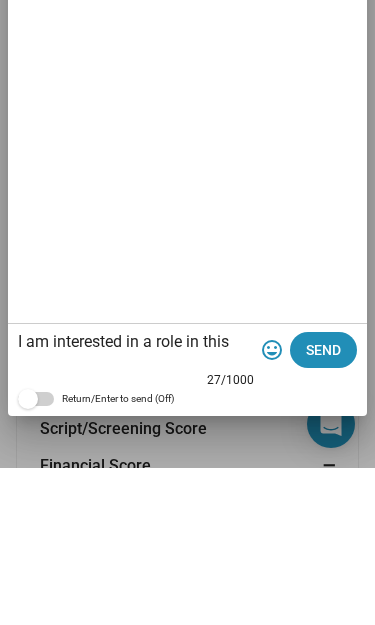scroll, scrollTop: 0, scrollLeft: 0, axis: both 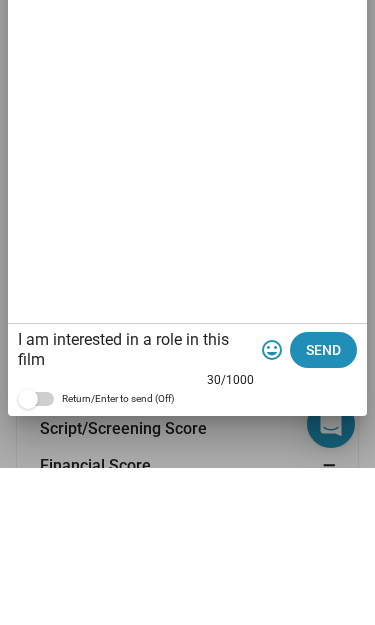 type on "I am interested in a role in this film" 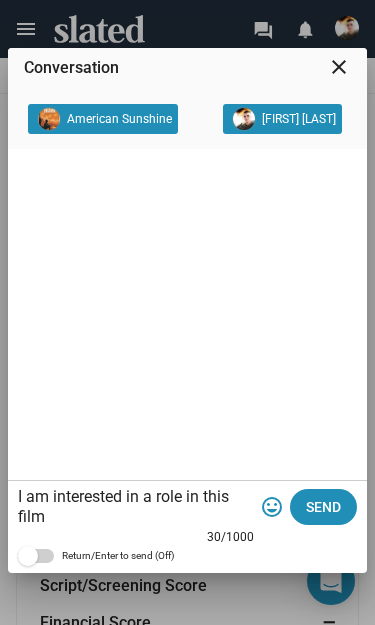click on "Send" 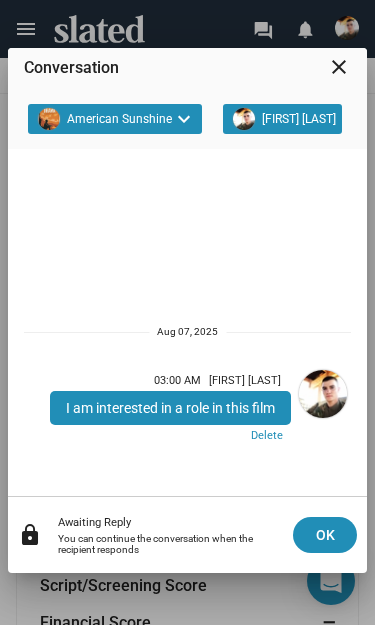 click on "close" at bounding box center (339, 67) 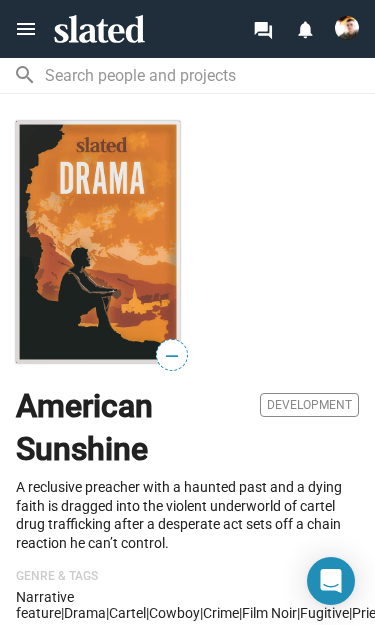 scroll, scrollTop: 0, scrollLeft: 0, axis: both 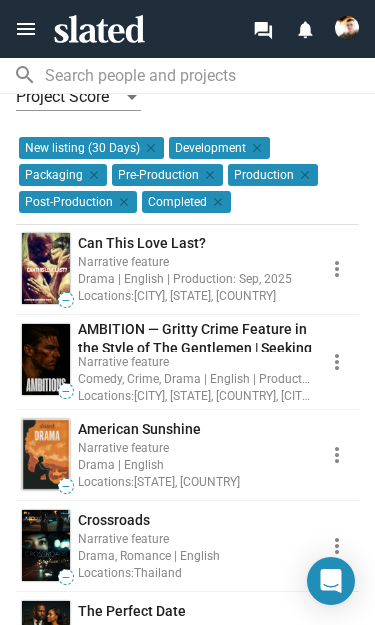 click on "AMBITION — Gritty Crime Feature in the Style of The Gentlemen | Seeking Executive Producer / Financing Partner" 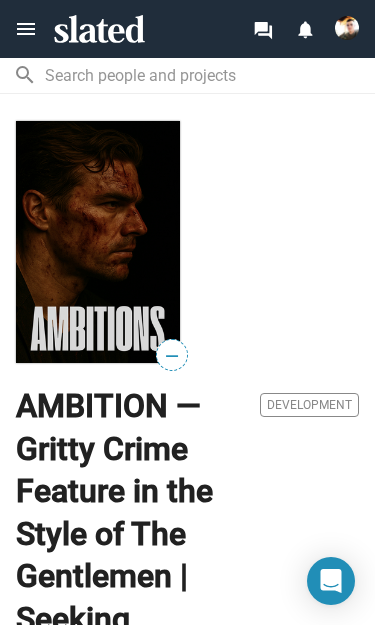 scroll, scrollTop: 0, scrollLeft: 0, axis: both 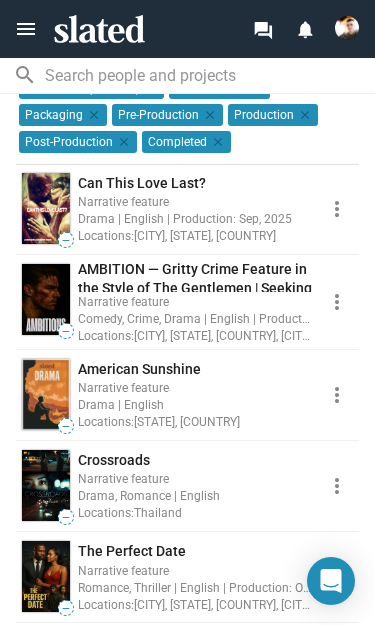 click on "Narrative feature" 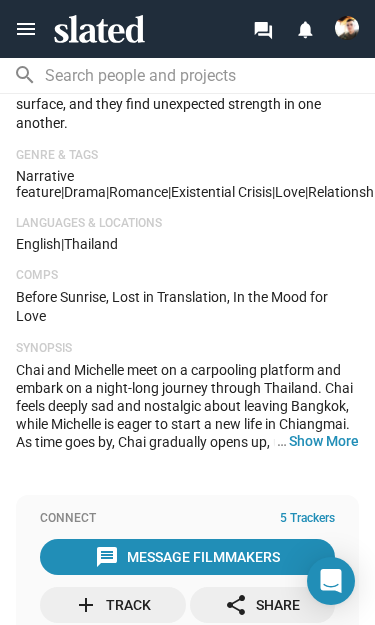 scroll, scrollTop: 414, scrollLeft: 0, axis: vertical 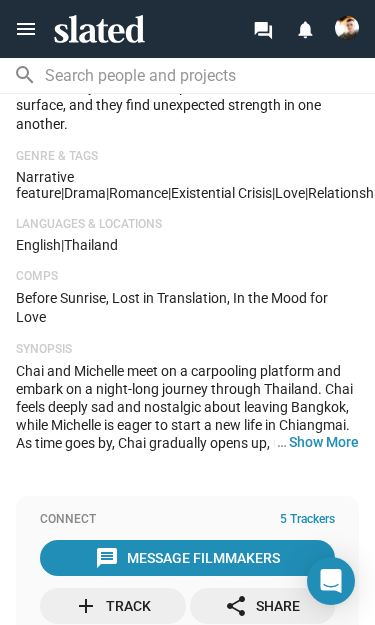 click on "… Show More" 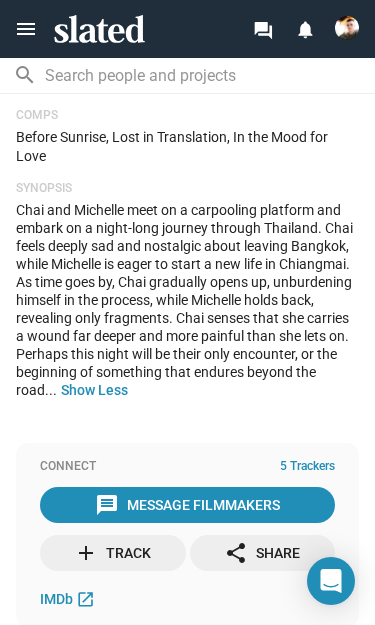 scroll, scrollTop: 600, scrollLeft: 0, axis: vertical 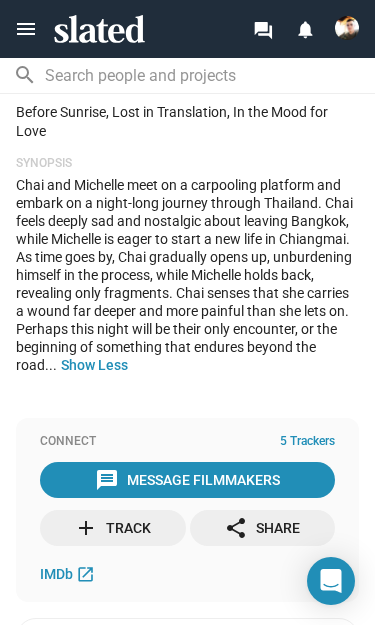 click on "message  Message Filmmakers" 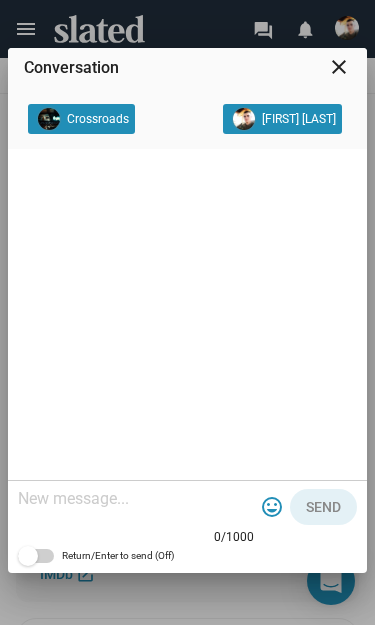 click at bounding box center (136, 499) 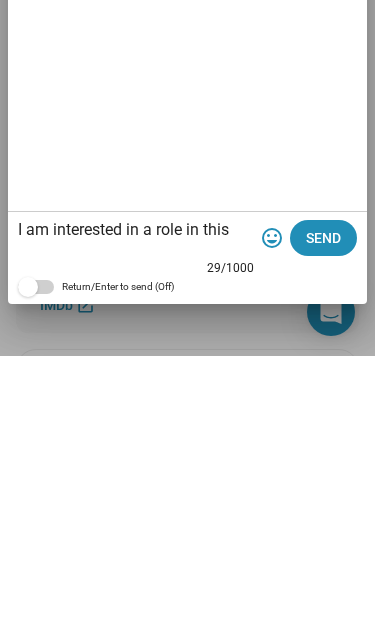 scroll, scrollTop: 0, scrollLeft: 0, axis: both 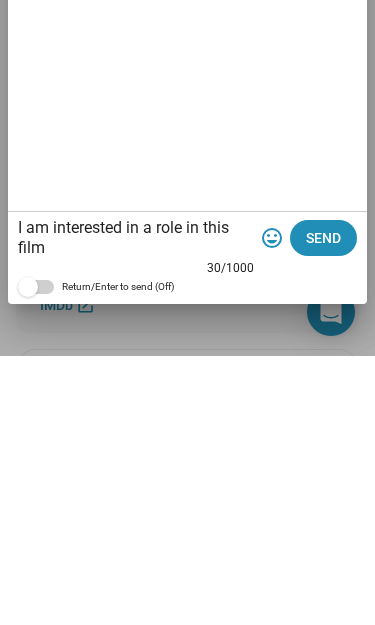 type on "I am interested in a role in this film" 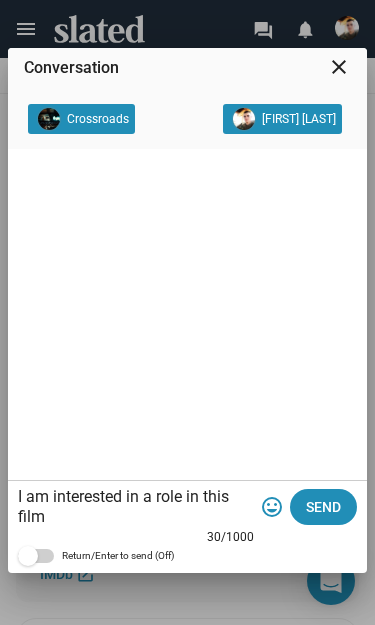 click on "Send" 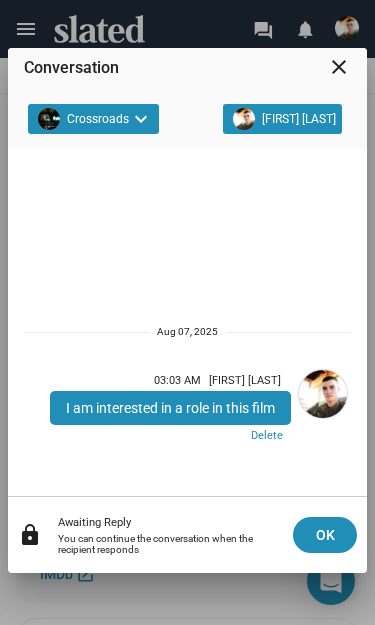 click on "OK" 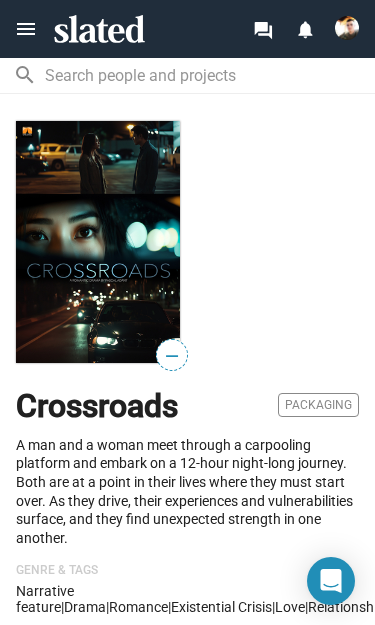 scroll, scrollTop: 0, scrollLeft: 0, axis: both 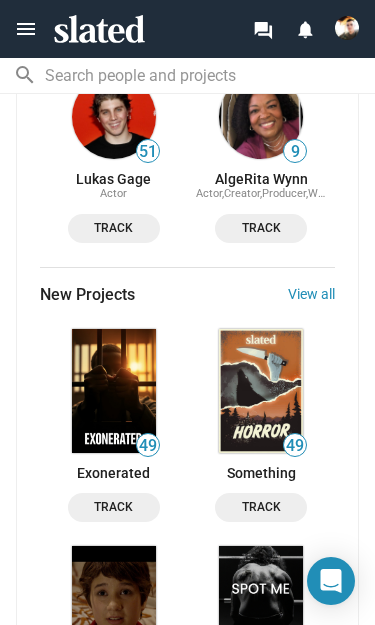 click on "View all" 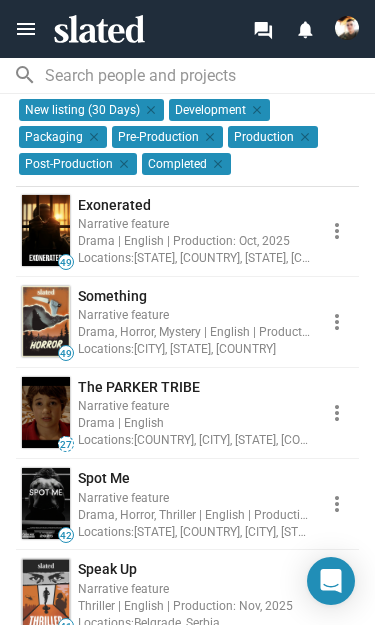 scroll, scrollTop: 246, scrollLeft: 0, axis: vertical 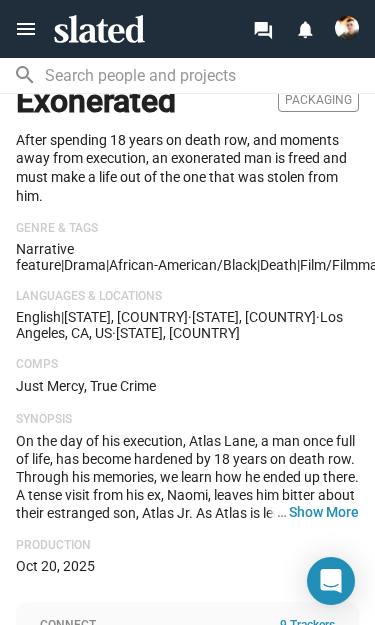 click on "On the day of his execution, Atlas Lane, a man once full of life, has become hardened by 18 years on death row. Through his memories, we learn how he ended up there. A tense visit from his ex, Naomi, leaves him bitter about their estranged son, Atlas Jr. As Atlas is led to the death chamber, the red phone rings and the Warden stops the execution. Someone else has confessed. Once released, Atlas struggles to rebuild his life. He reunites with loved ones but clashes with Naomi, her partner, and his son. A visit to the past and an execution of a close friend push Atlas deeper into despair. He confronts the corrupt judge who sentenced him, forcing a confession but choosing mercy. The judge later takes his own life. Atlas finally meets the real killer but can’t forgive him yet. After reconciling with Naomi and apologizing to his son, Atlas prepares to leave. In a moment of grace, his son embraces him and vows to honor his name. Atlas steps into a new life with optimism and purpose." 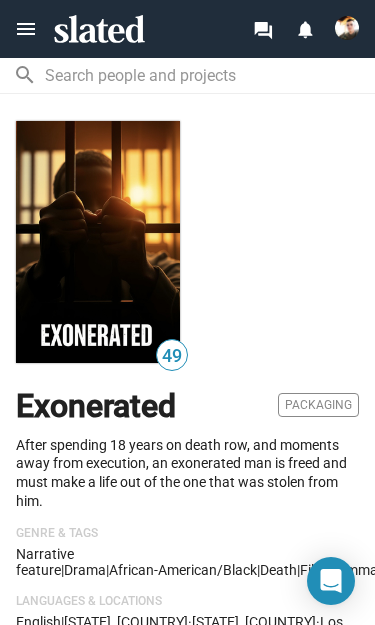 scroll, scrollTop: 0, scrollLeft: 0, axis: both 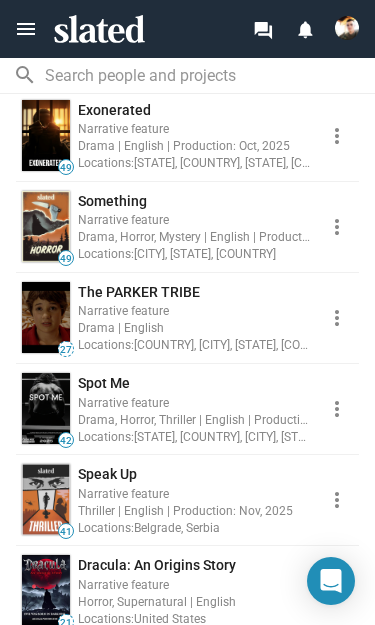 click on "Narrative feature" 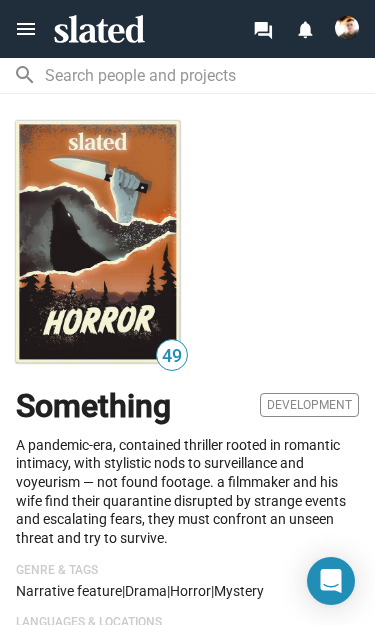 scroll, scrollTop: 0, scrollLeft: 0, axis: both 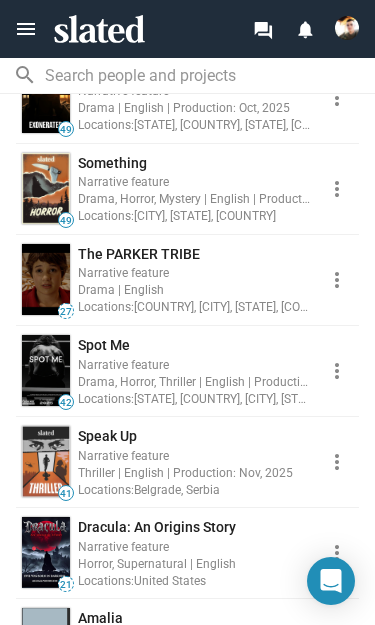 click on "Drama, Horror, Thriller | English | Production: Oct, 2025" 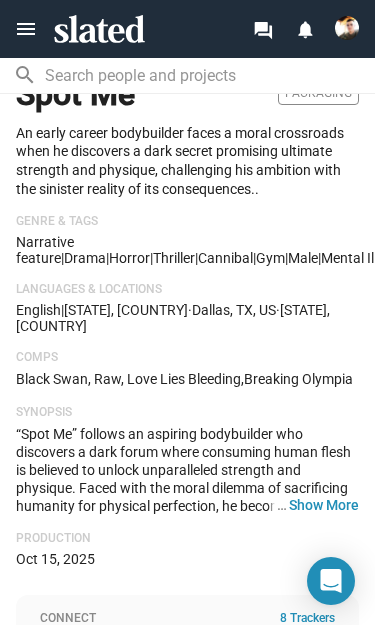 scroll, scrollTop: 344, scrollLeft: 0, axis: vertical 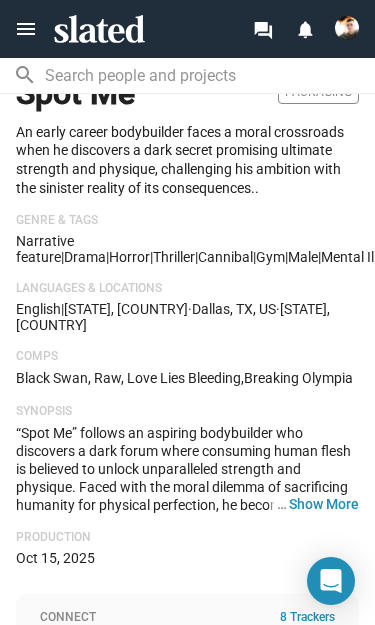 click on "… Show More" 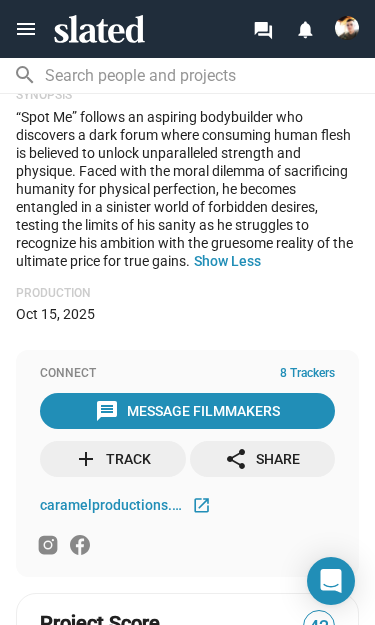 scroll, scrollTop: 619, scrollLeft: 0, axis: vertical 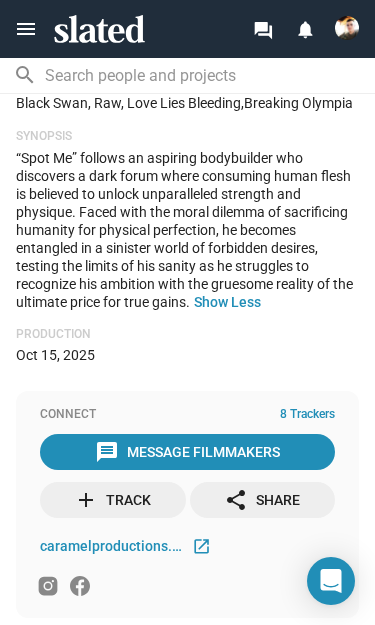 click on "message  Message Filmmakers" 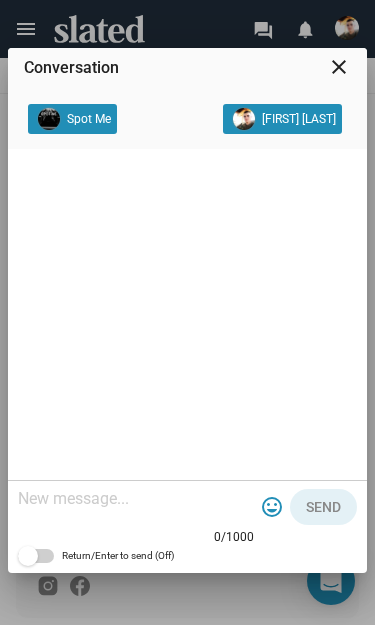 click at bounding box center (136, 499) 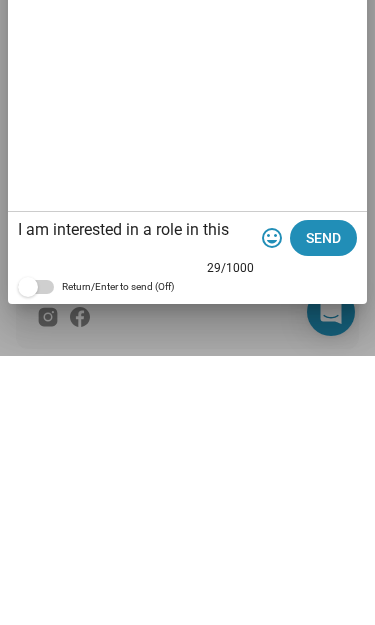 scroll, scrollTop: 0, scrollLeft: 0, axis: both 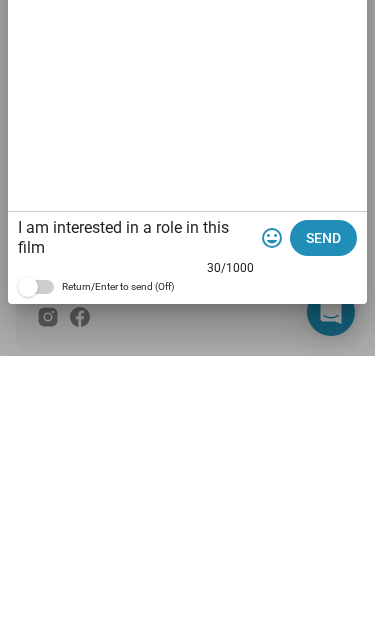 type on "I am interested in a role in this film" 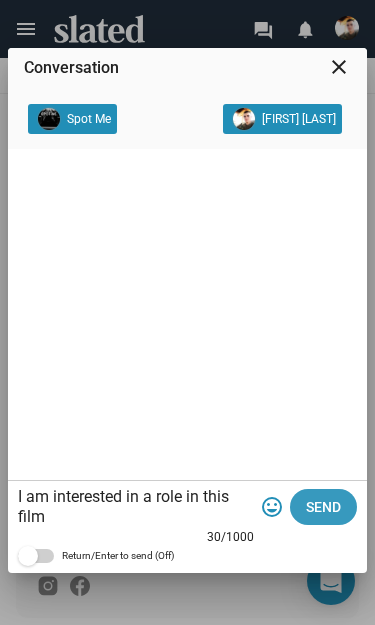 click on "Send" 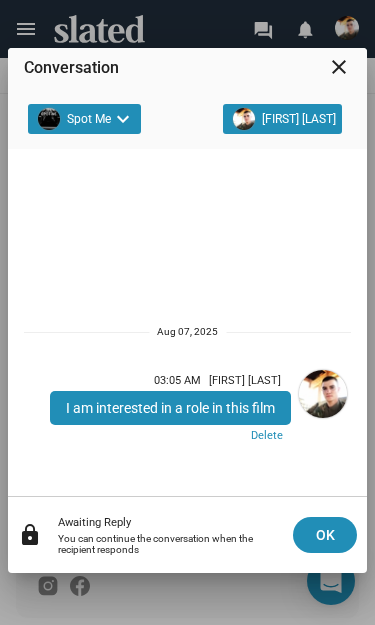 click on "OK" 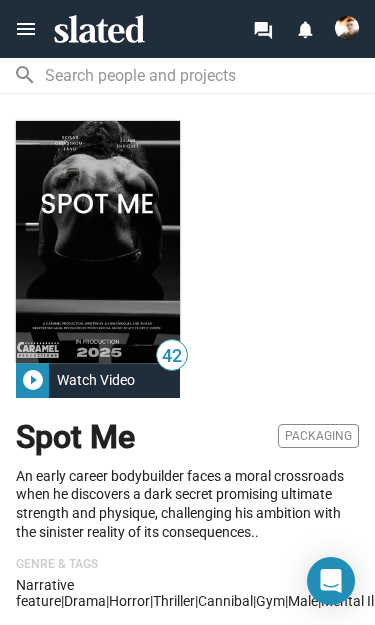 scroll, scrollTop: -1, scrollLeft: 0, axis: vertical 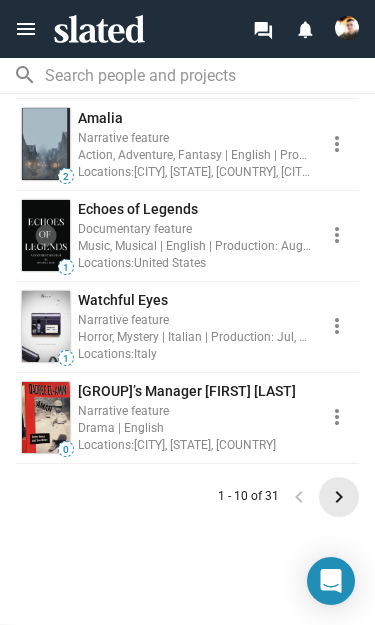 click on "keyboard_arrow_right" 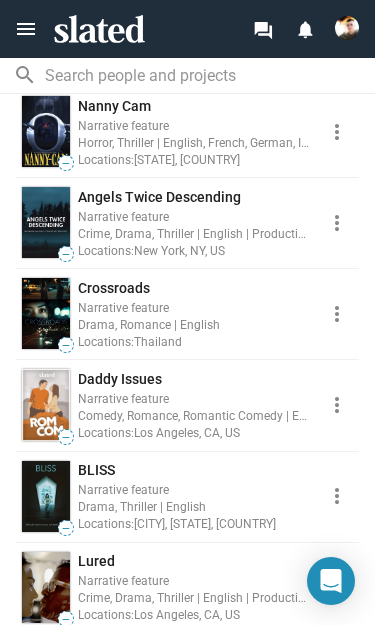 scroll, scrollTop: 713, scrollLeft: 0, axis: vertical 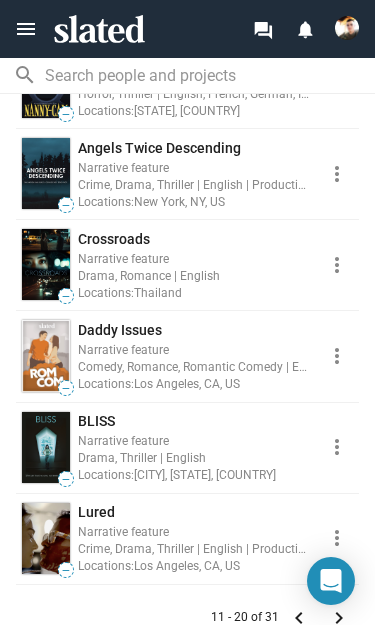 click on "Narrative feature" 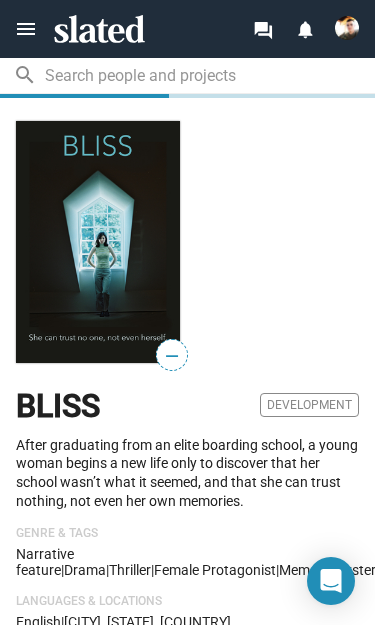 scroll, scrollTop: 0, scrollLeft: 0, axis: both 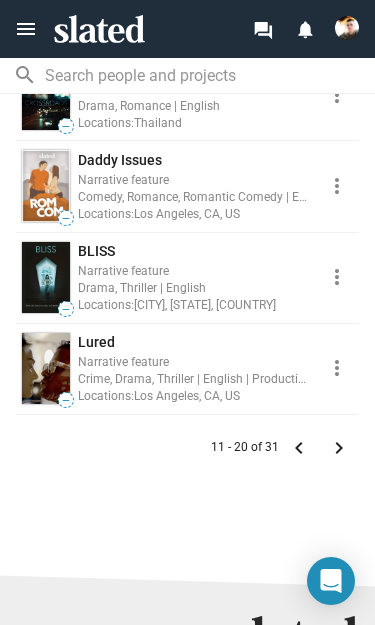 click on "Crime, Drama, Thriller | English | Production: Nov, 2025" 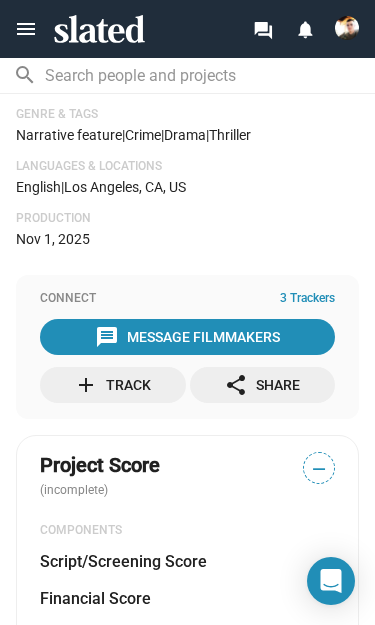 scroll, scrollTop: 423, scrollLeft: 0, axis: vertical 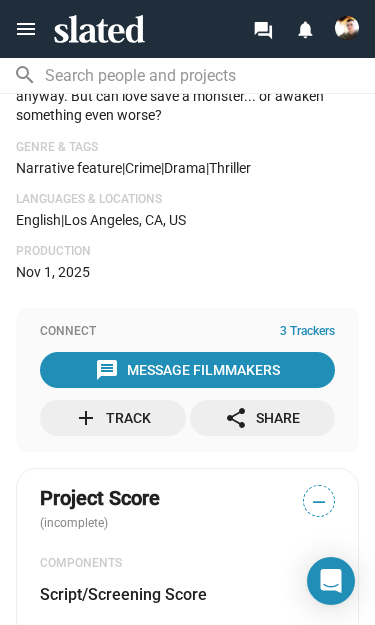 click on "message  Message Filmmakers" 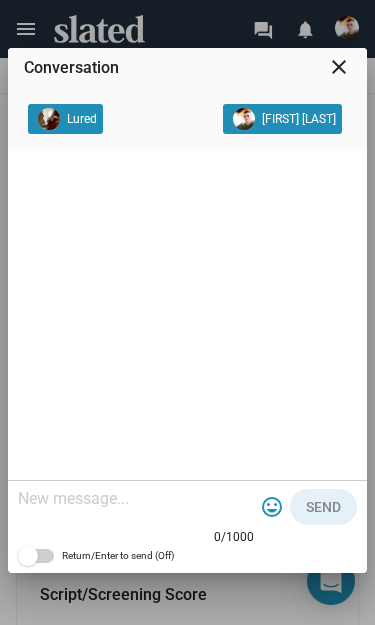 click at bounding box center [136, 499] 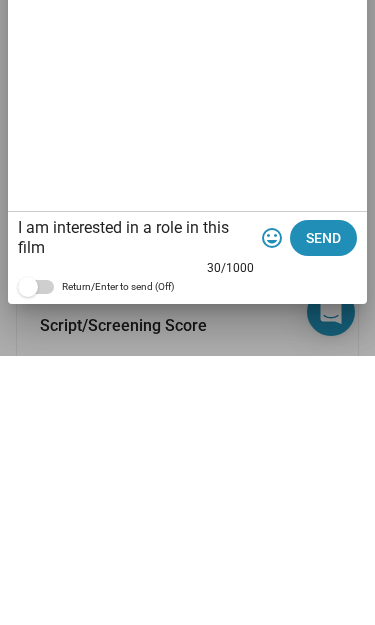 scroll, scrollTop: 0, scrollLeft: 0, axis: both 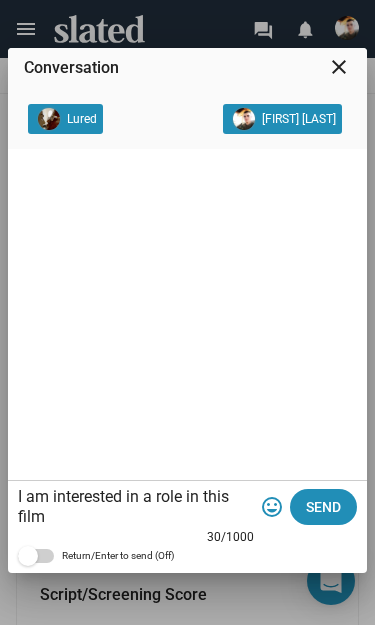 click on "Send" 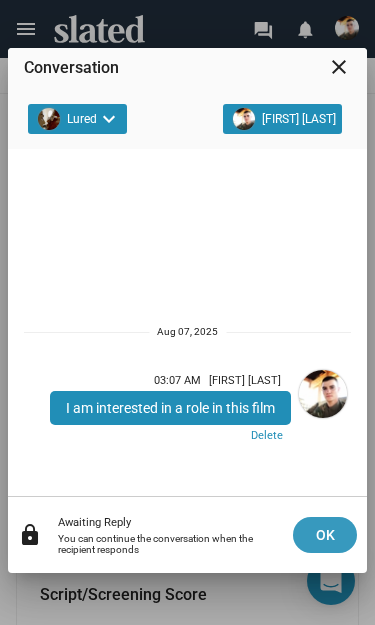 click on "OK" 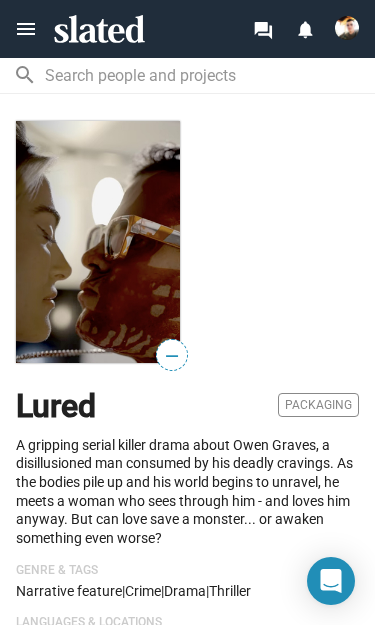 scroll, scrollTop: 0, scrollLeft: 0, axis: both 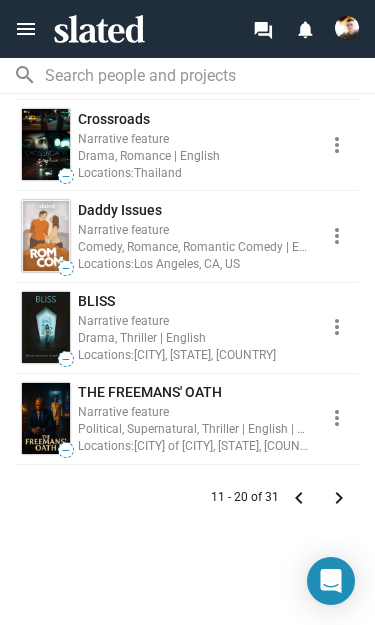 click on "Narrative feature" 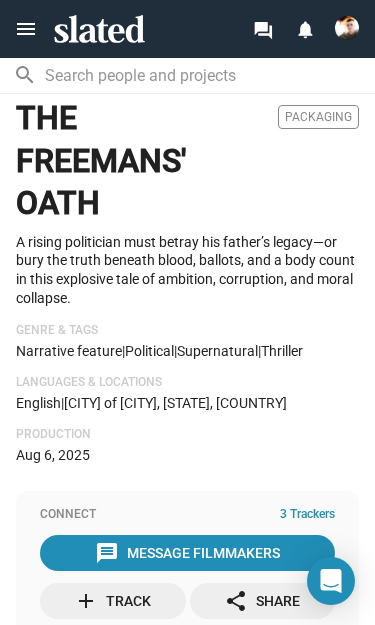 scroll, scrollTop: 286, scrollLeft: 0, axis: vertical 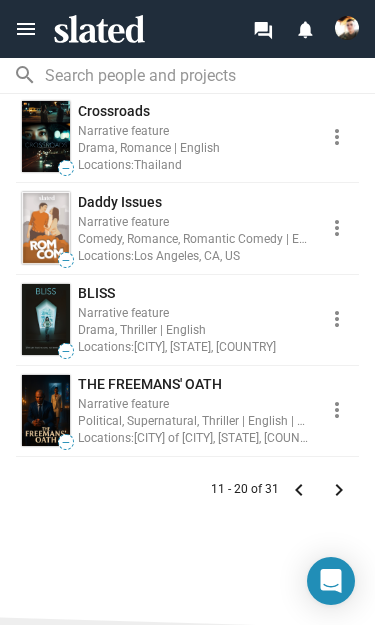 click on "keyboard_arrow_right" 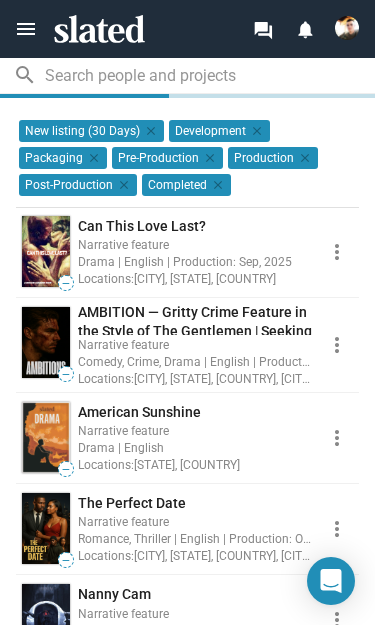 scroll, scrollTop: 0, scrollLeft: 0, axis: both 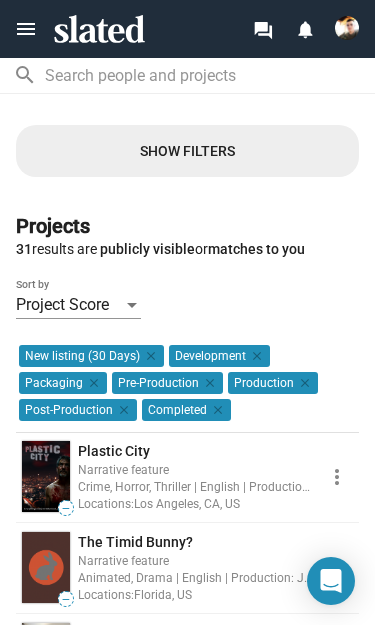 click on "Crime, Horror, Thriller | English | Production: Jan, 2026" 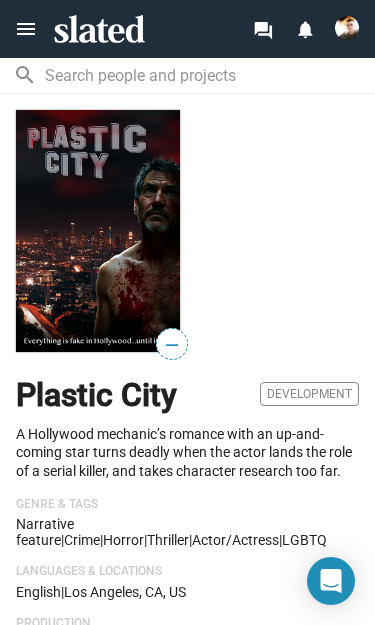 scroll, scrollTop: 10, scrollLeft: 0, axis: vertical 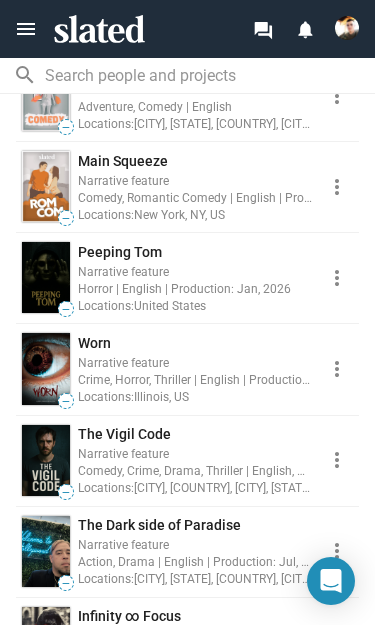 click on "Locations:  [CITY], [COUNTRY], [CITY], [STATE], [COUNTRY], [FIRST], [COUNTRY], [CITY], [COUNTRY]" 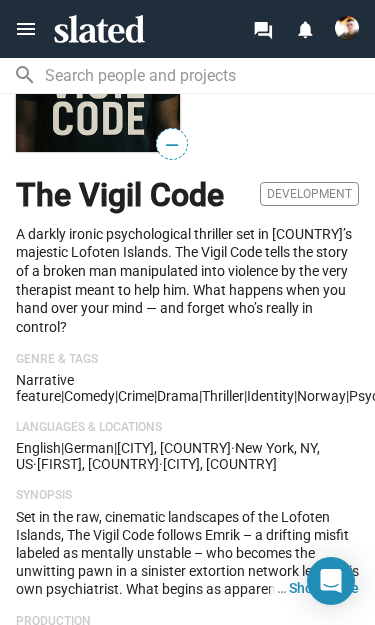 scroll, scrollTop: 121, scrollLeft: 0, axis: vertical 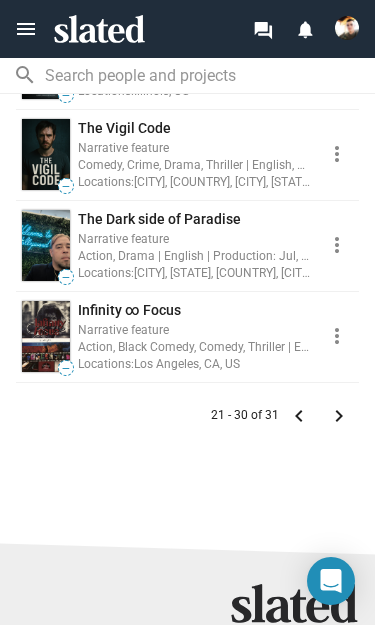 click on "keyboard_arrow_right" 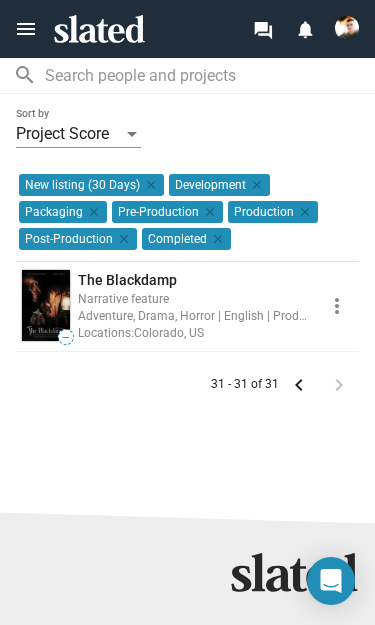 scroll, scrollTop: 0, scrollLeft: 0, axis: both 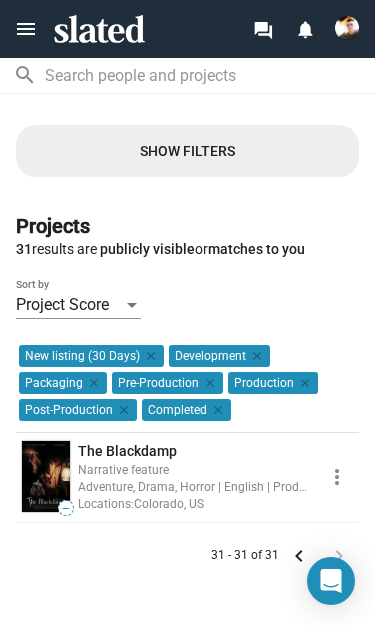 click on "Adventure, Drama, Horror | English | Production: Oct, 2026" 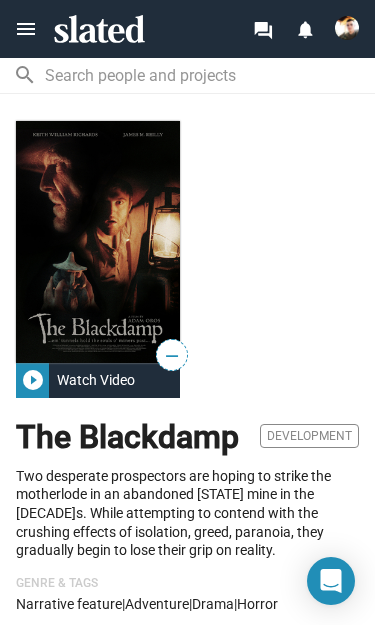 scroll, scrollTop: 0, scrollLeft: 0, axis: both 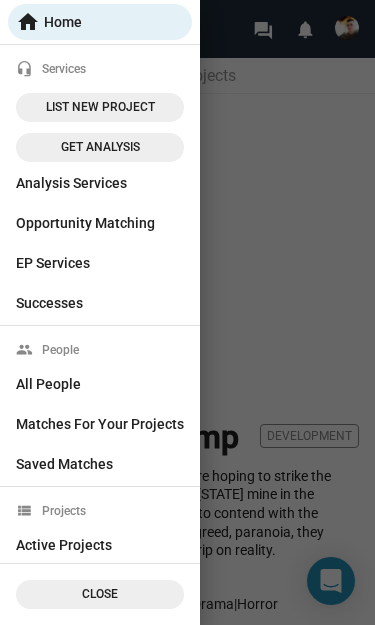 click 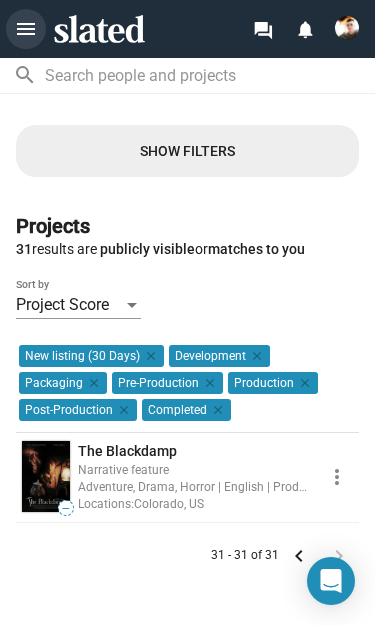 click on "menu" at bounding box center [26, 29] 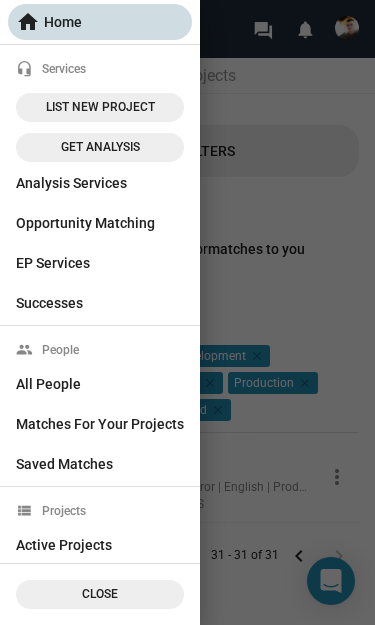 click on "home  Home" 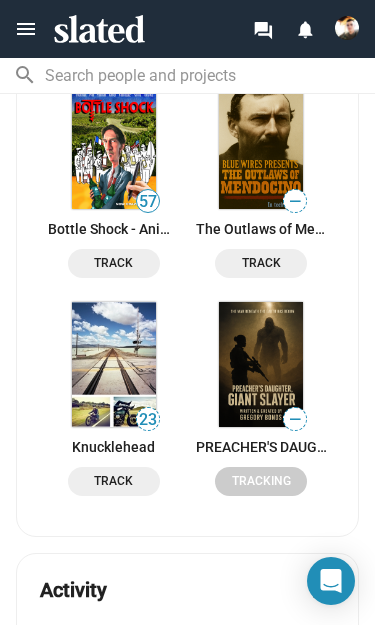 scroll, scrollTop: 3305, scrollLeft: 0, axis: vertical 